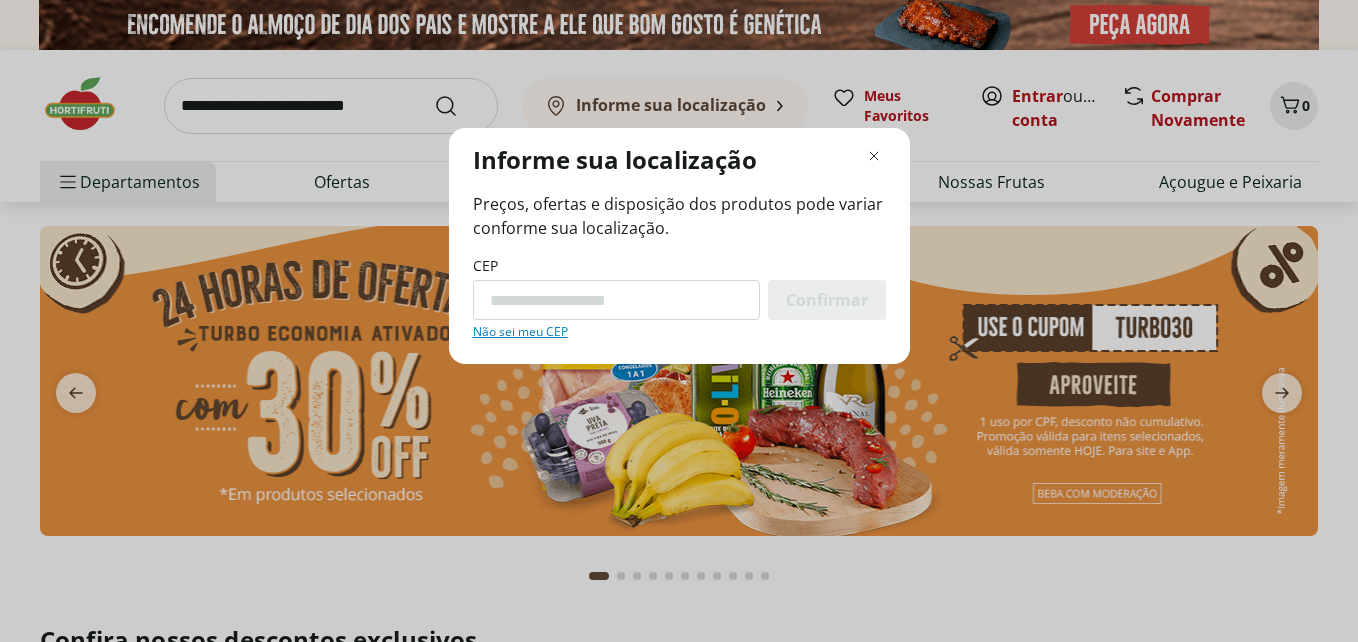 scroll, scrollTop: 0, scrollLeft: 0, axis: both 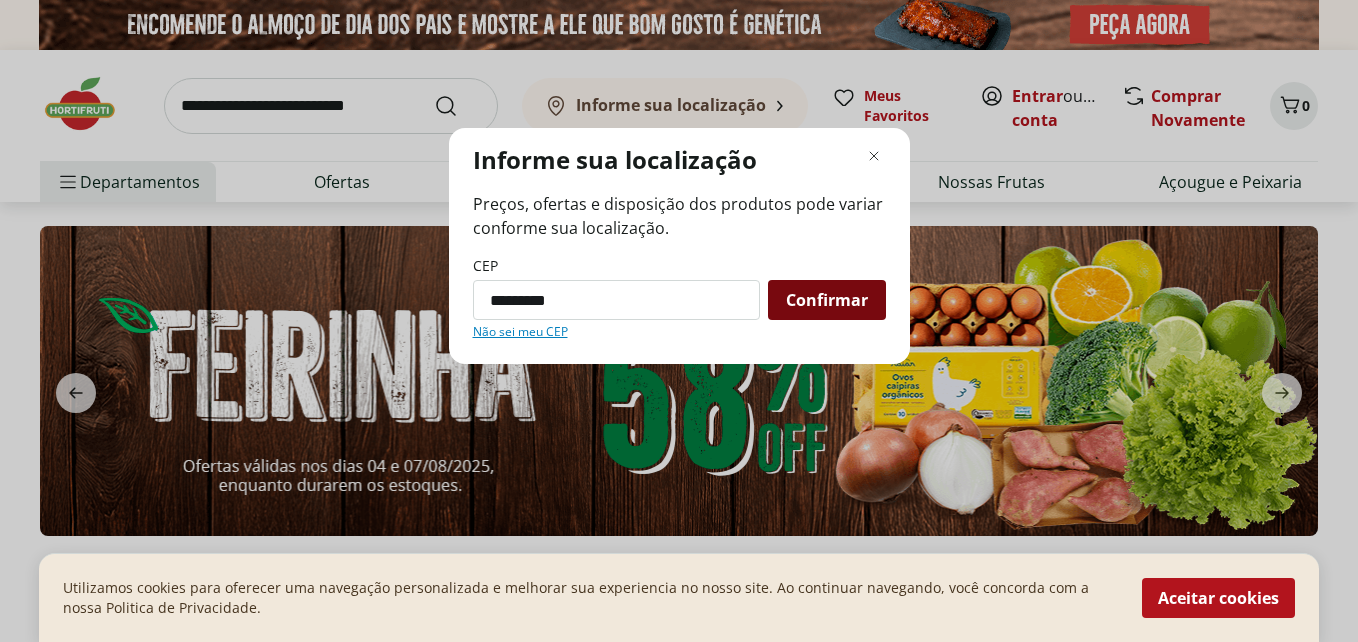 type on "*********" 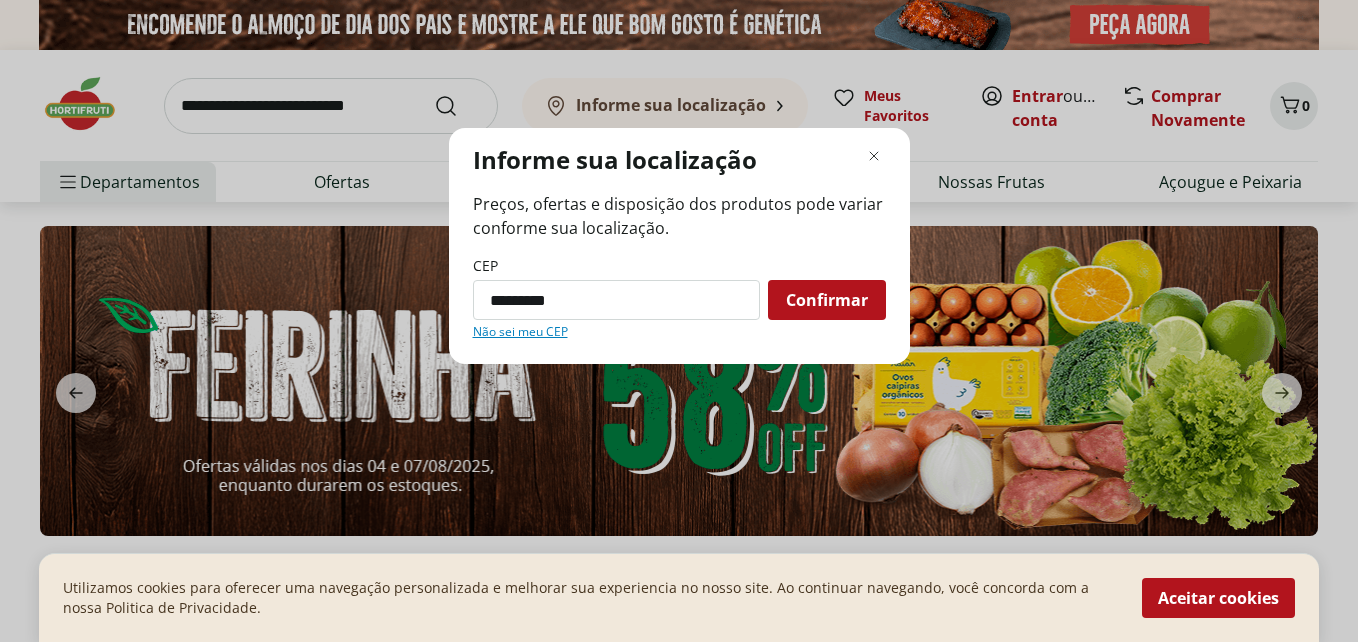 click on "Confirmar" at bounding box center (827, 300) 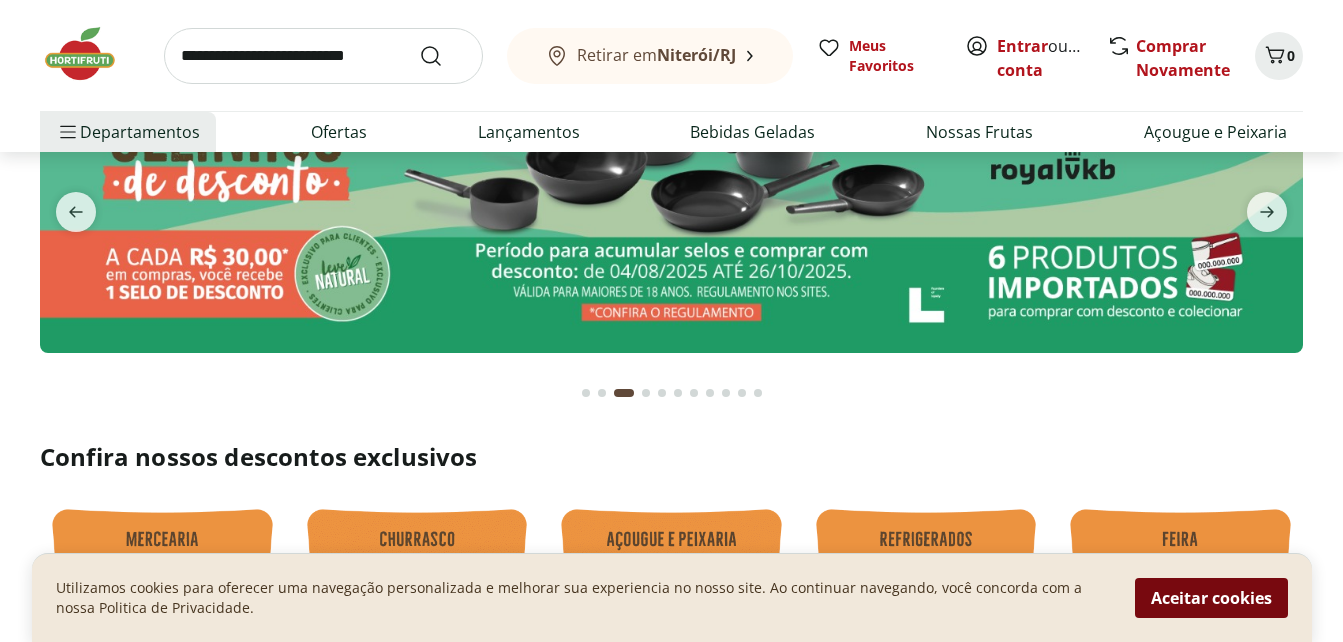 scroll, scrollTop: 200, scrollLeft: 0, axis: vertical 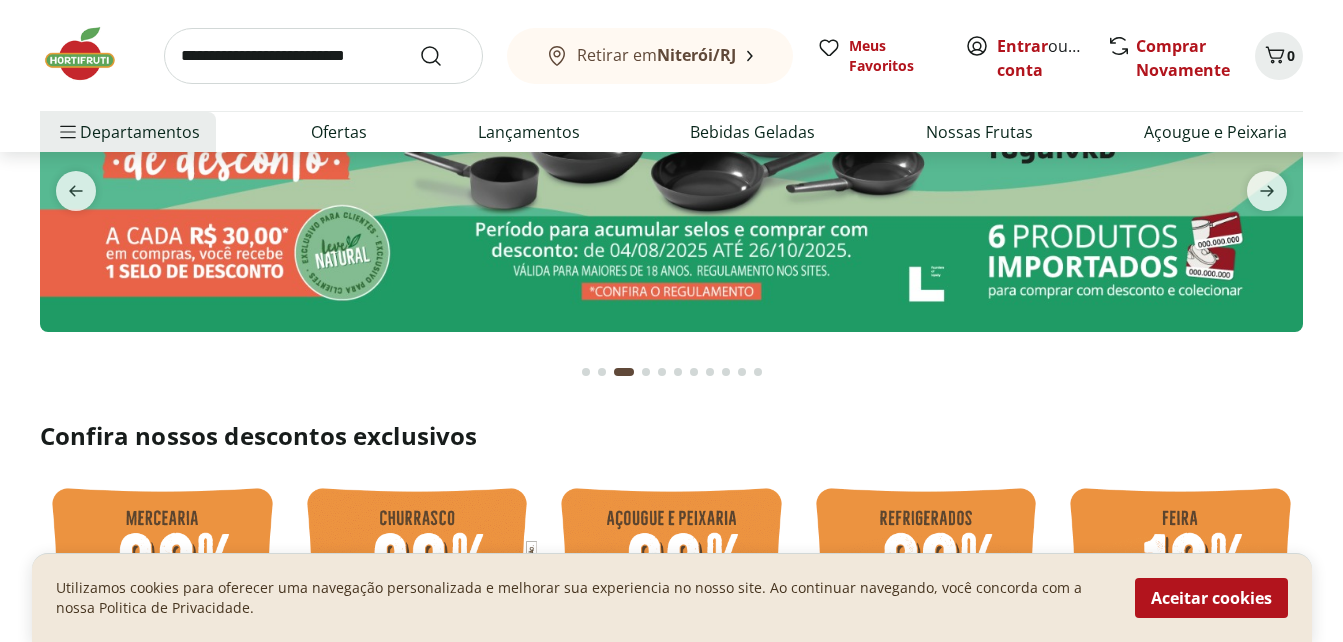 drag, startPoint x: 1194, startPoint y: 605, endPoint x: 1123, endPoint y: 460, distance: 161.44968 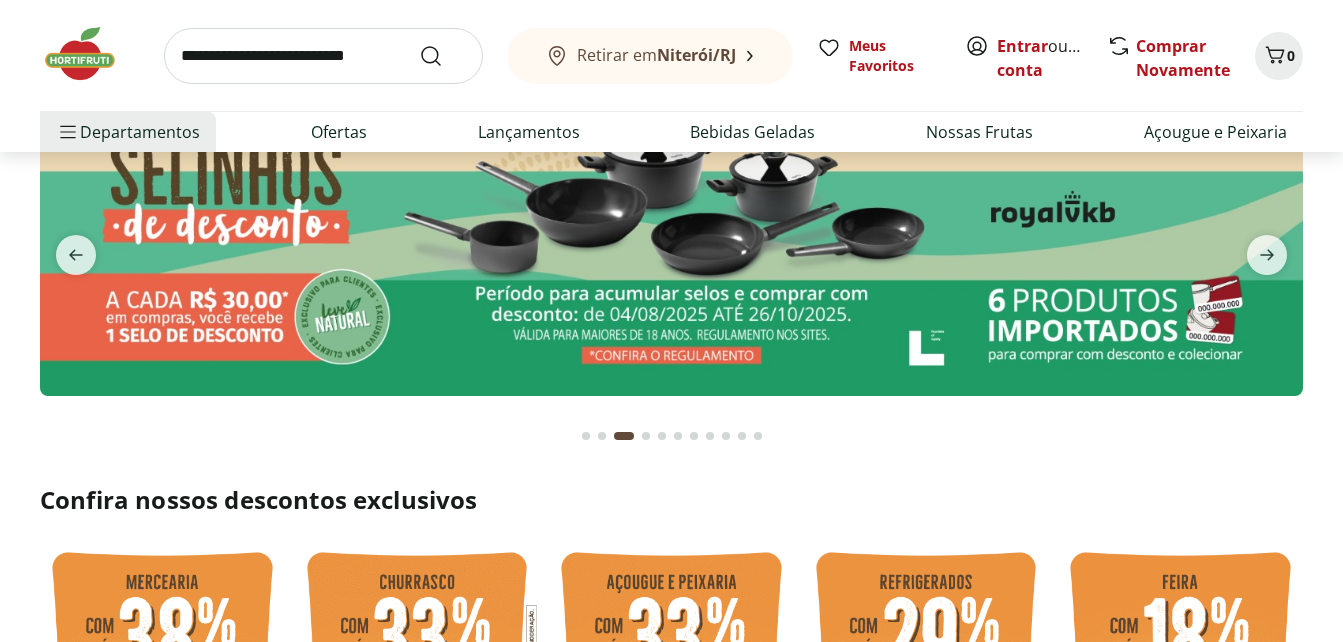 scroll, scrollTop: 100, scrollLeft: 0, axis: vertical 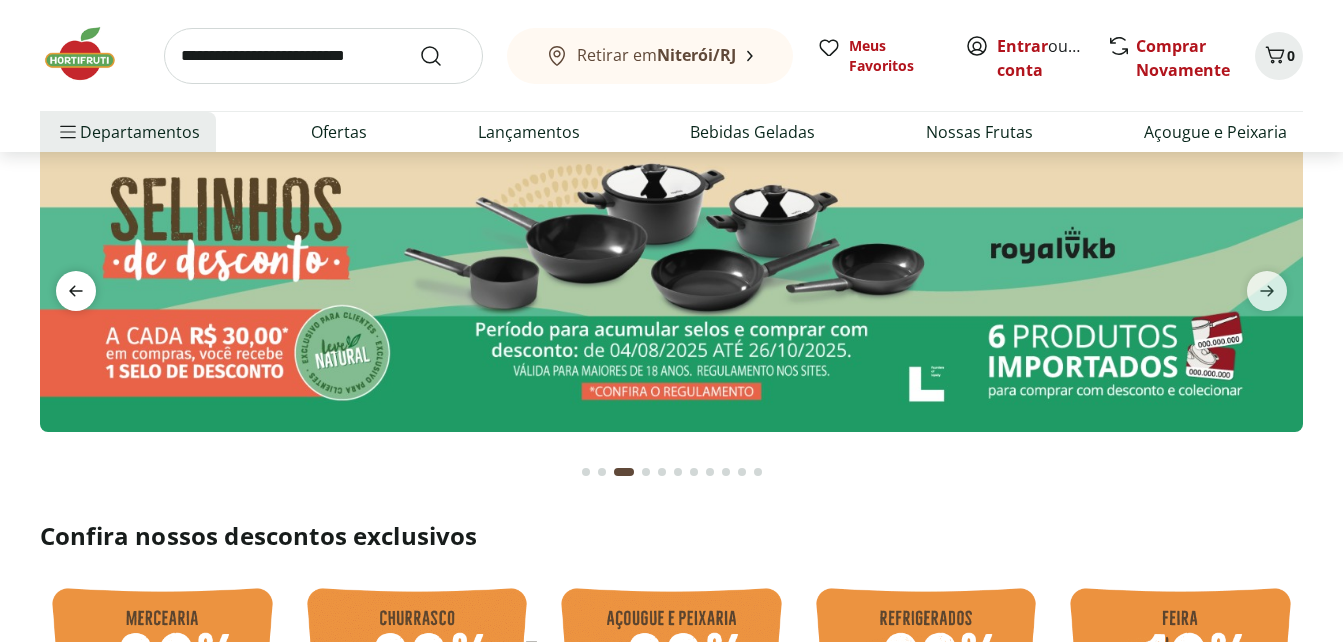 click 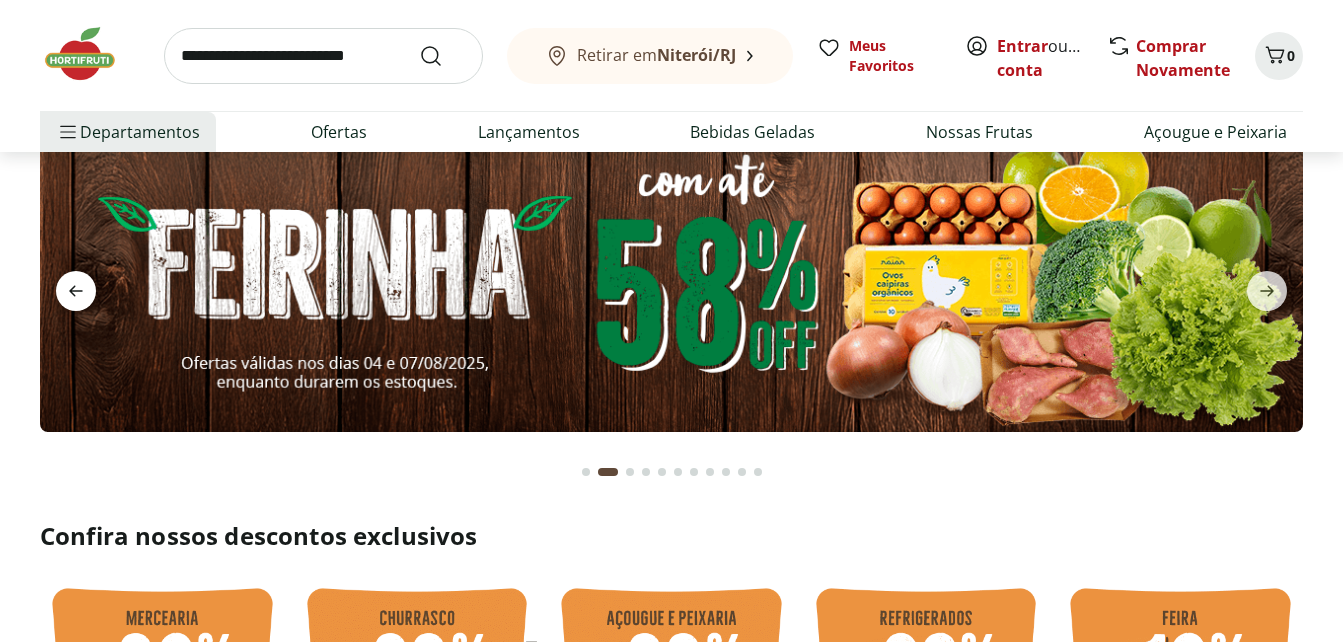 click 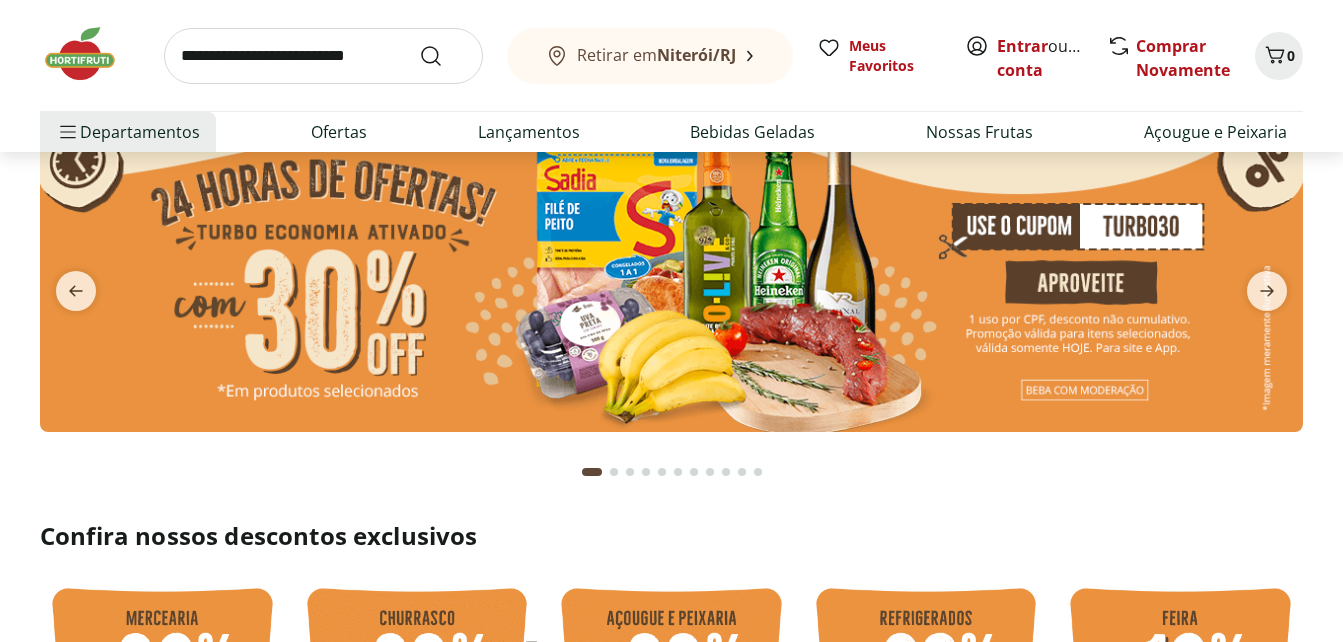 click at bounding box center (323, 56) 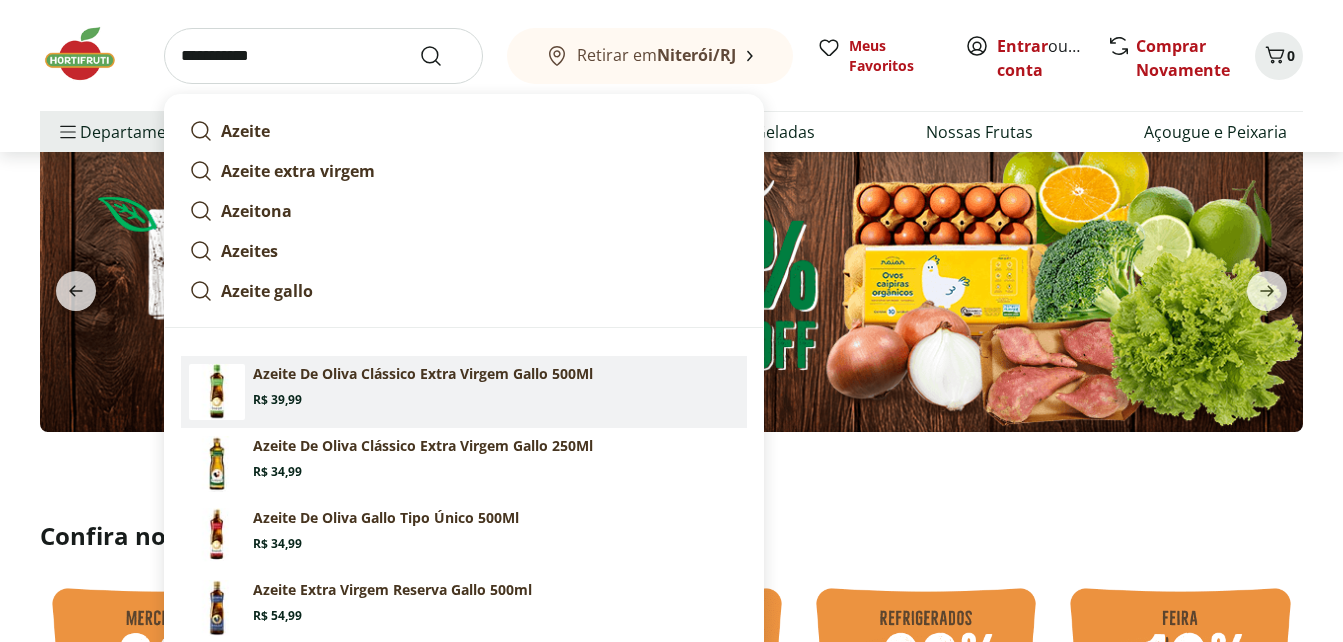 click on "Azeite De Oliva Clássico Extra Virgem Gallo 500Ml" at bounding box center (423, 374) 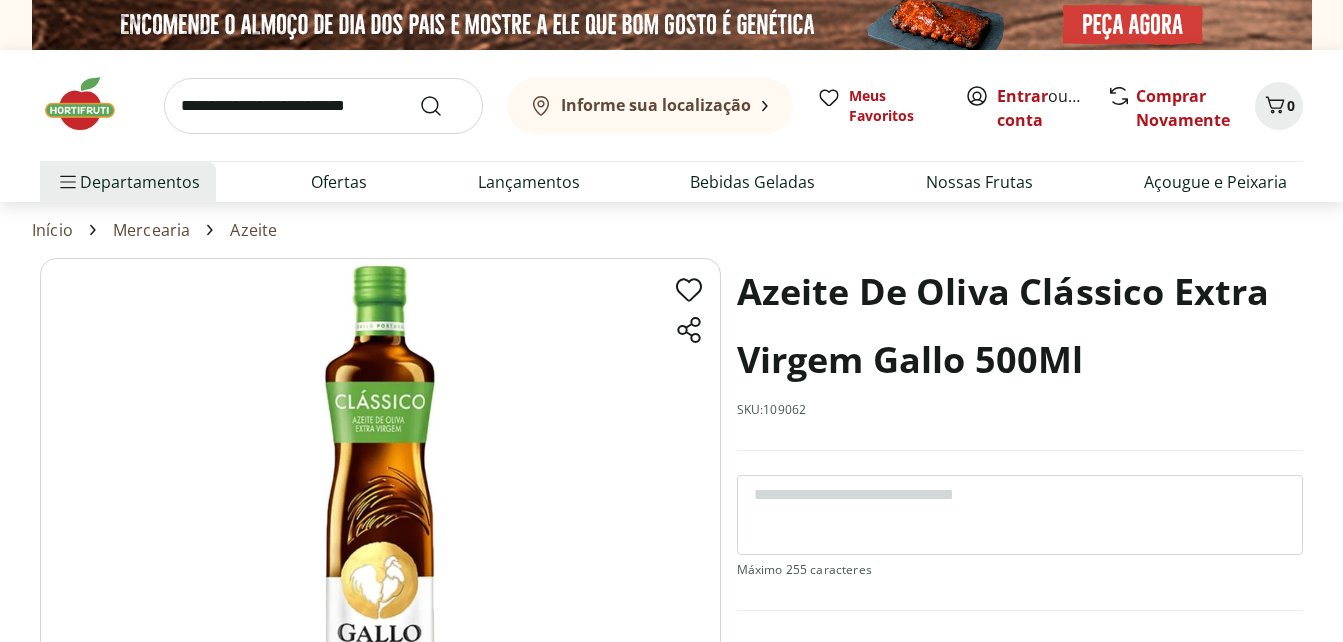 scroll, scrollTop: 0, scrollLeft: 0, axis: both 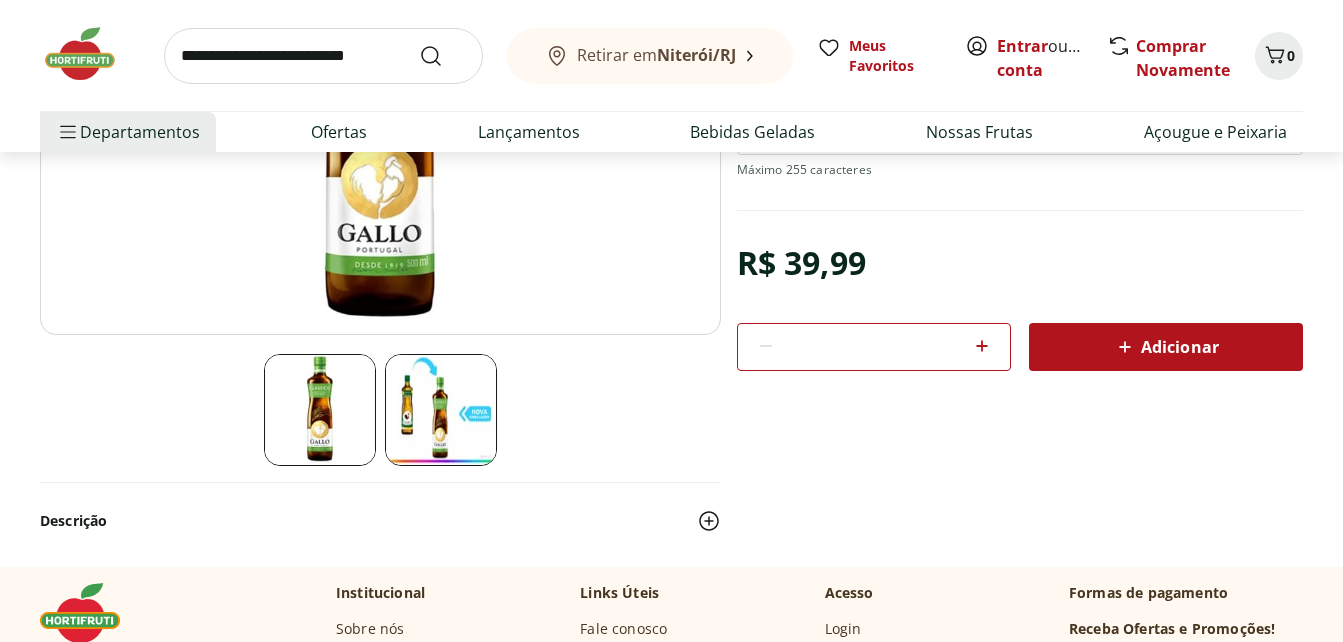 click on "Adicionar" at bounding box center (1166, 347) 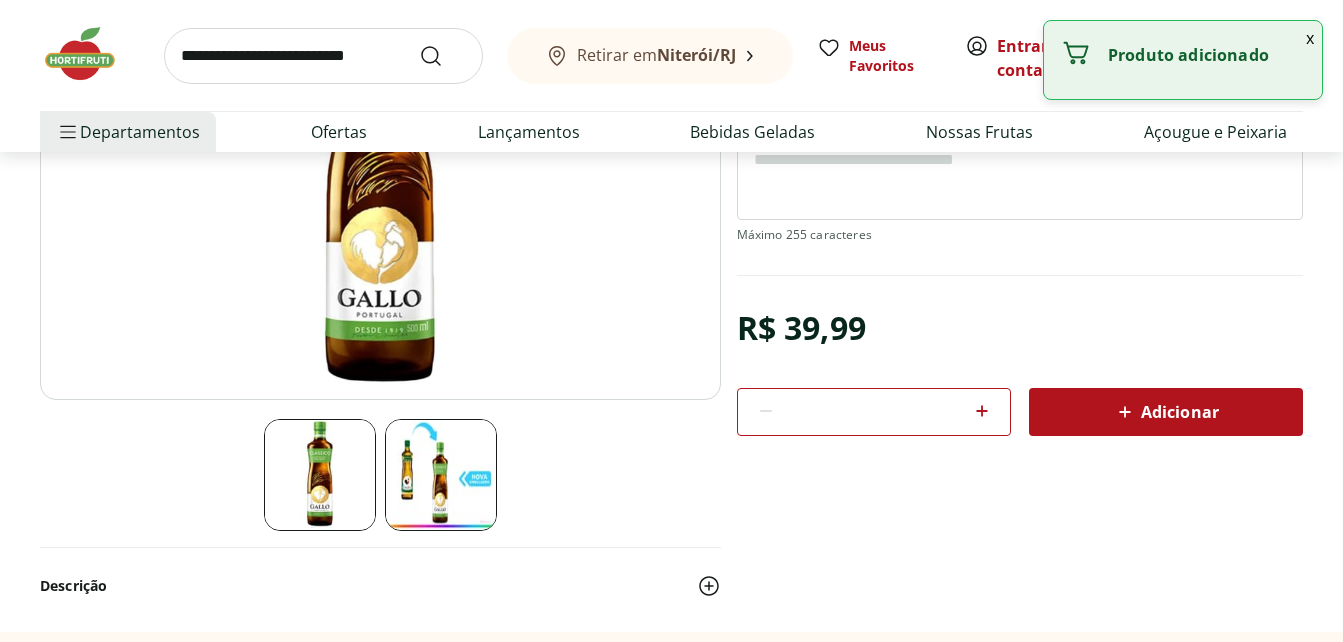 scroll, scrollTop: 300, scrollLeft: 0, axis: vertical 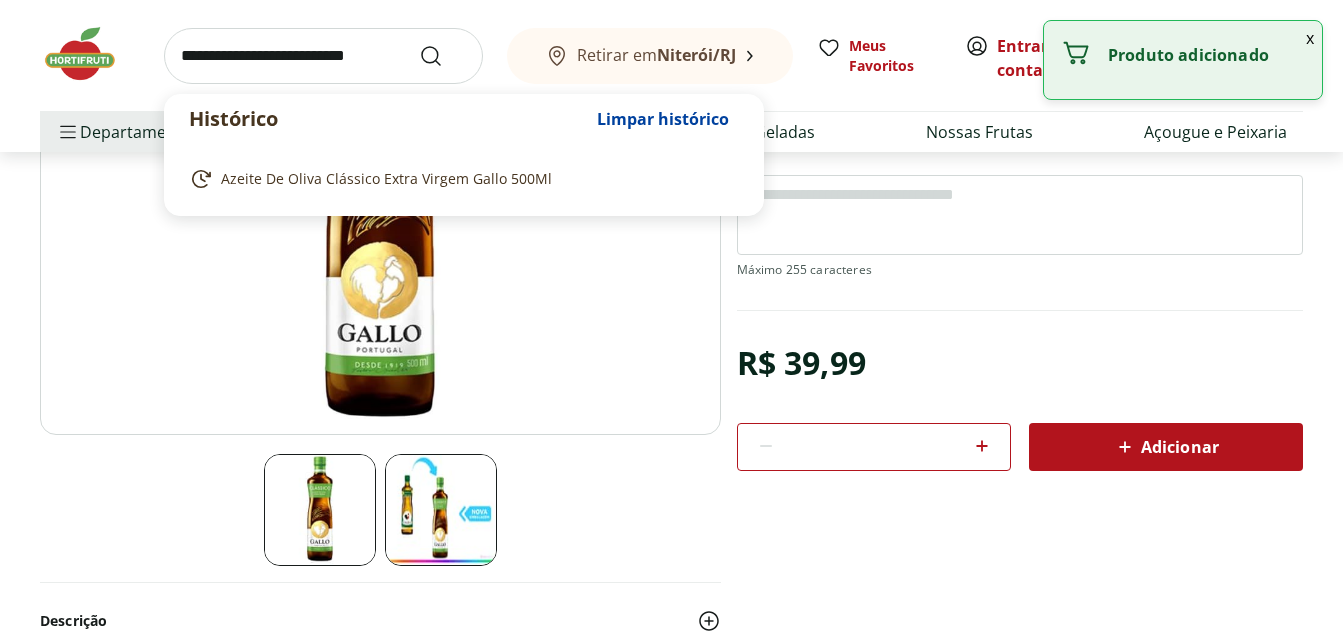 click at bounding box center [323, 56] 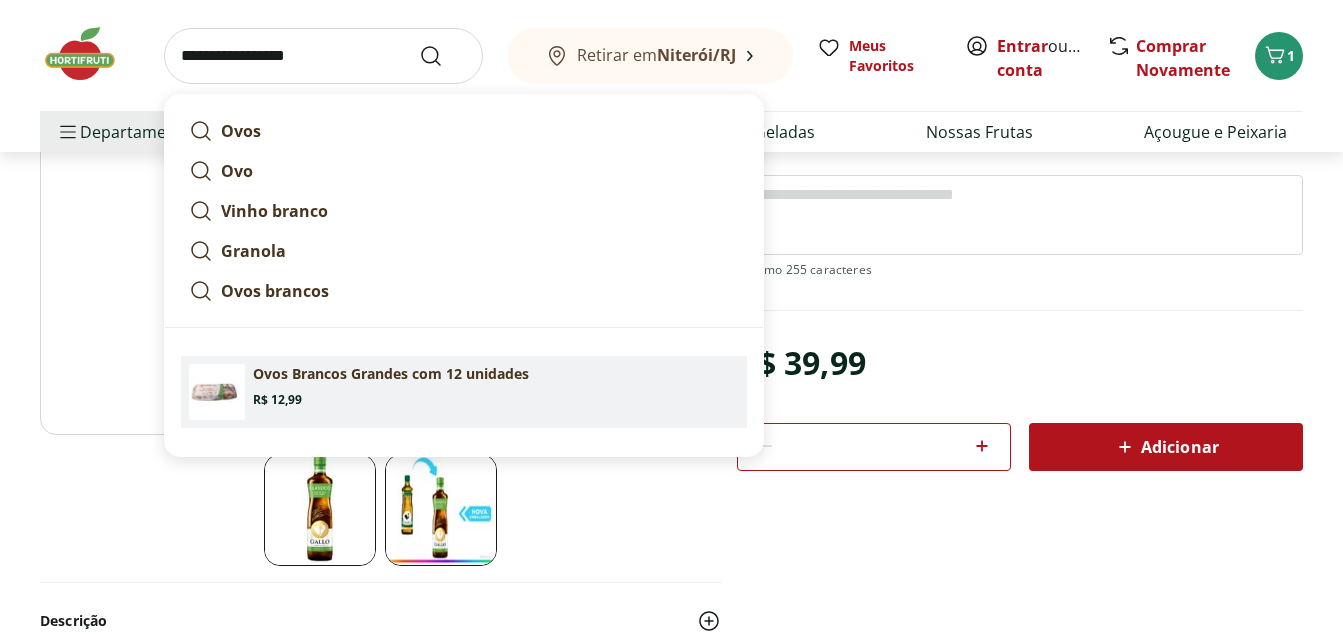 click on "Ovos Brancos Grandes com 12 unidades" at bounding box center [391, 374] 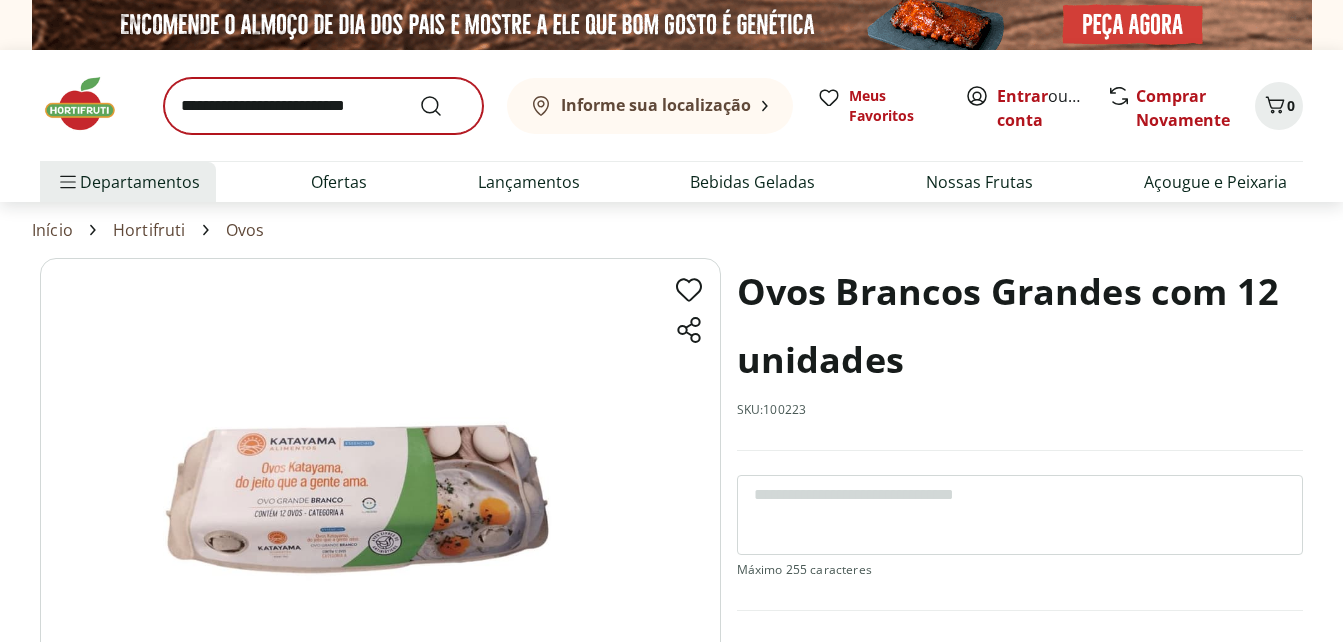 scroll, scrollTop: 0, scrollLeft: 0, axis: both 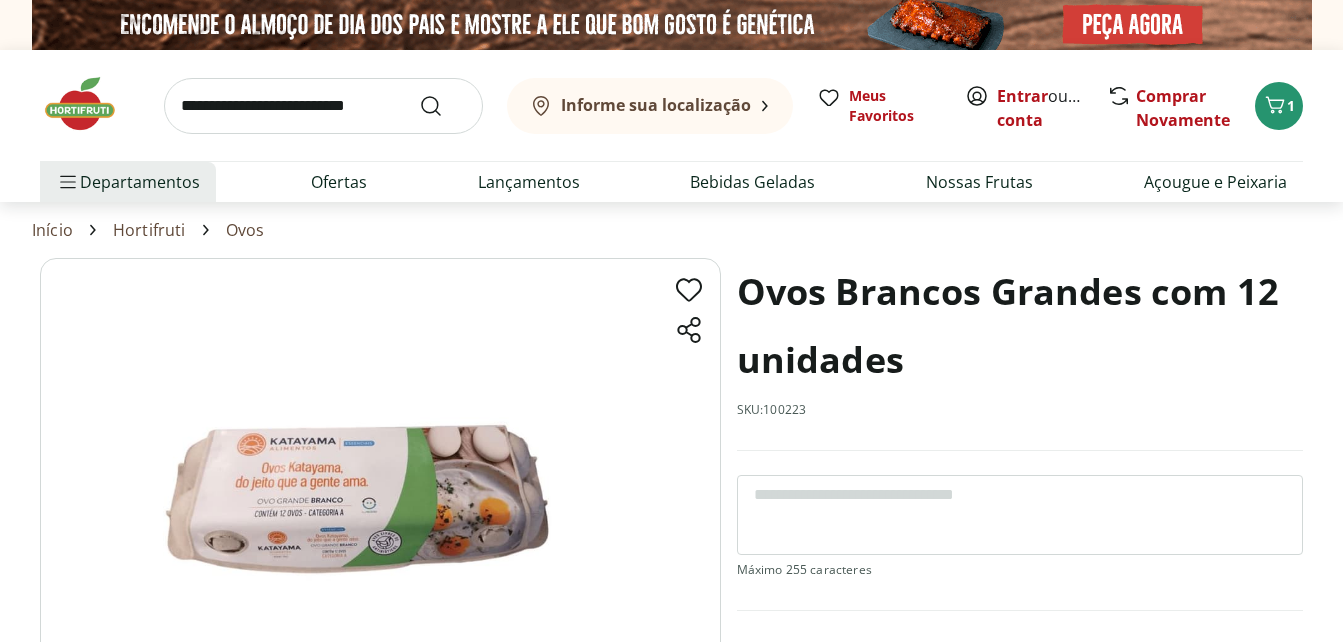 click at bounding box center (323, 106) 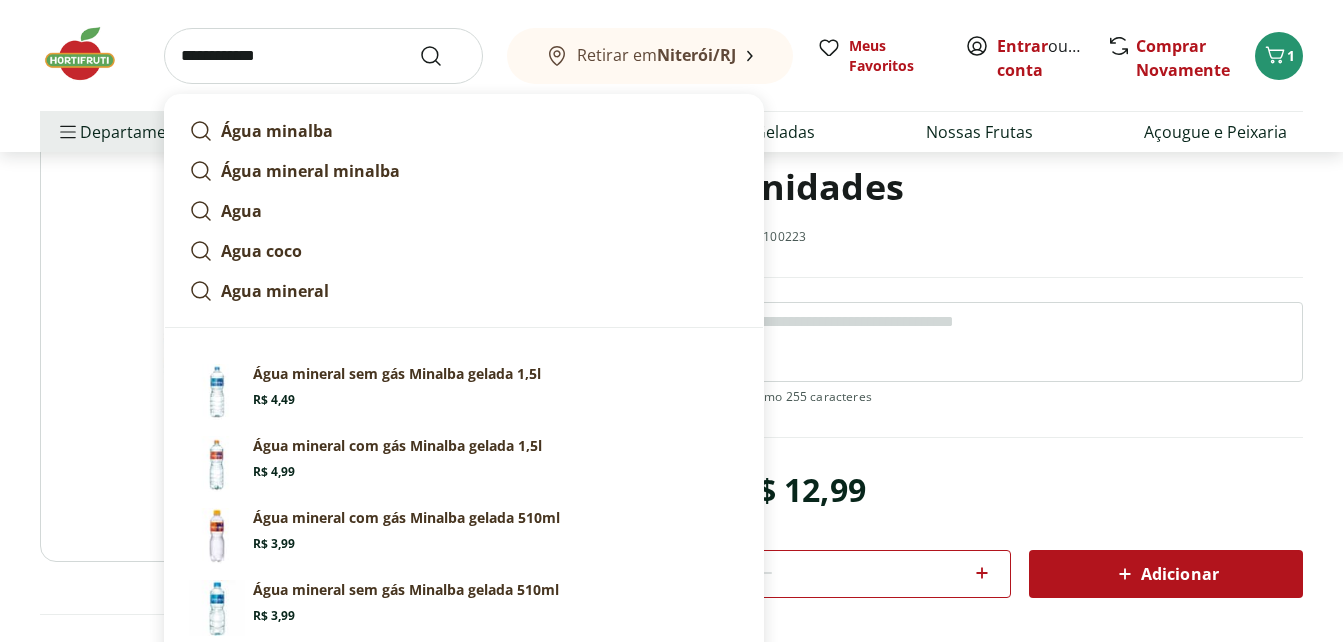 scroll, scrollTop: 200, scrollLeft: 0, axis: vertical 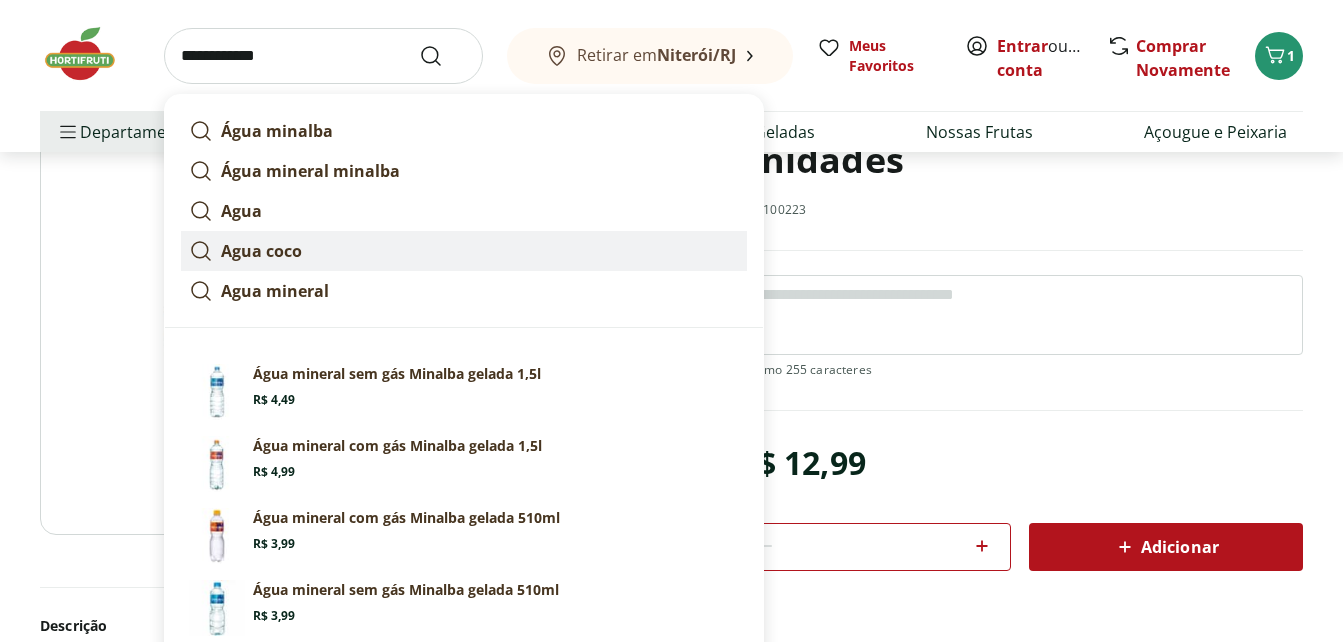 type on "**********" 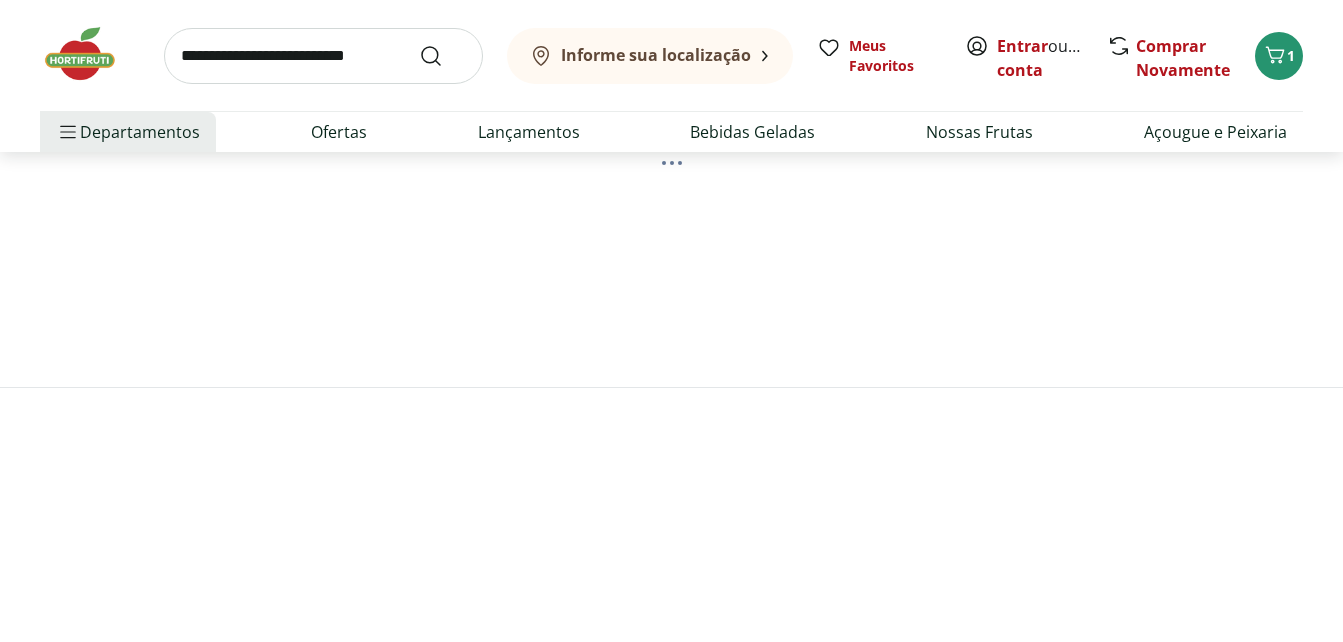 scroll, scrollTop: 0, scrollLeft: 0, axis: both 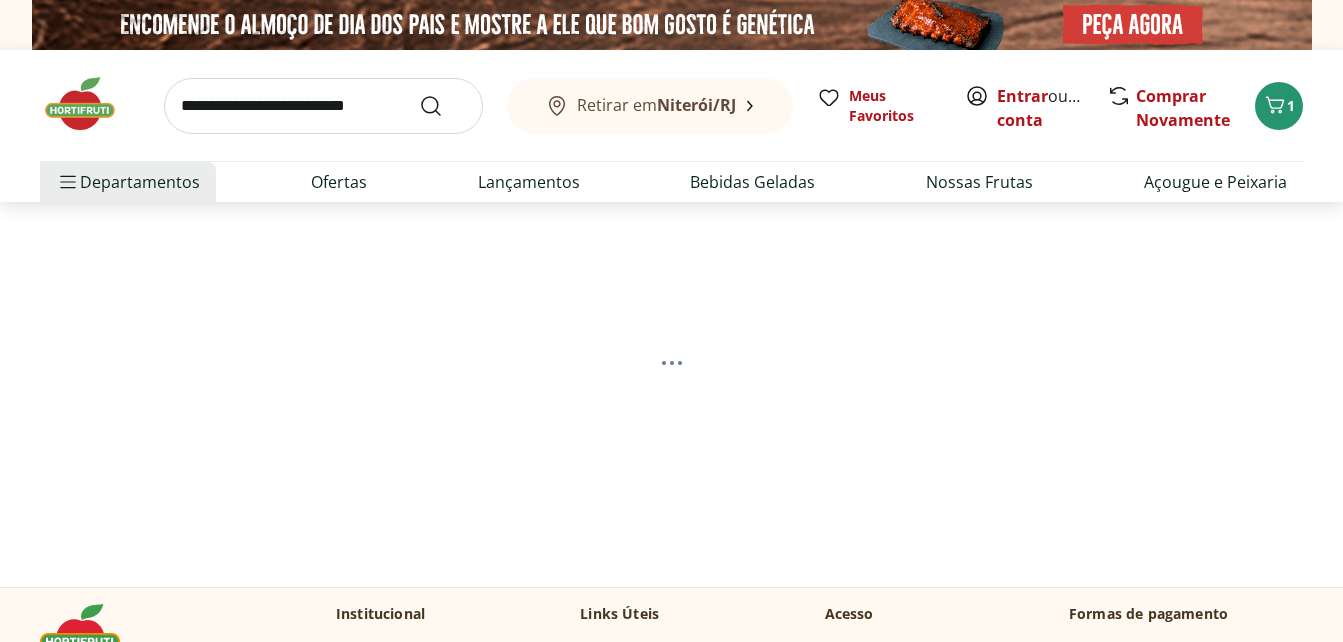 select on "**********" 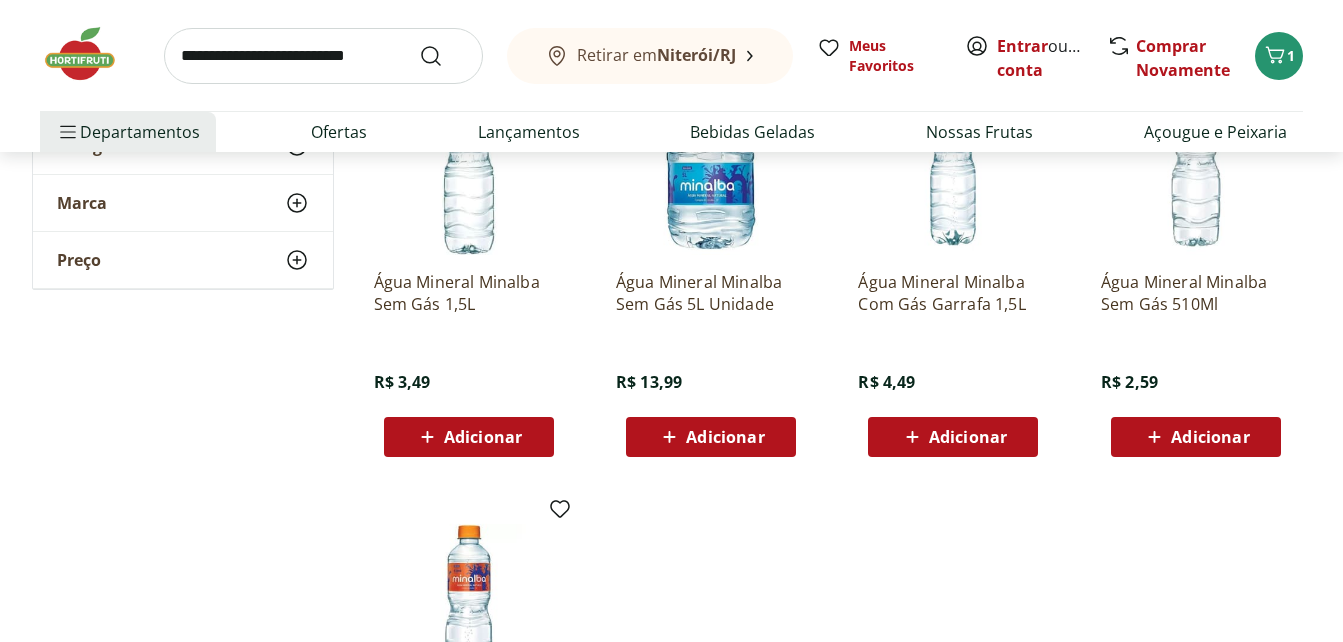 scroll, scrollTop: 800, scrollLeft: 0, axis: vertical 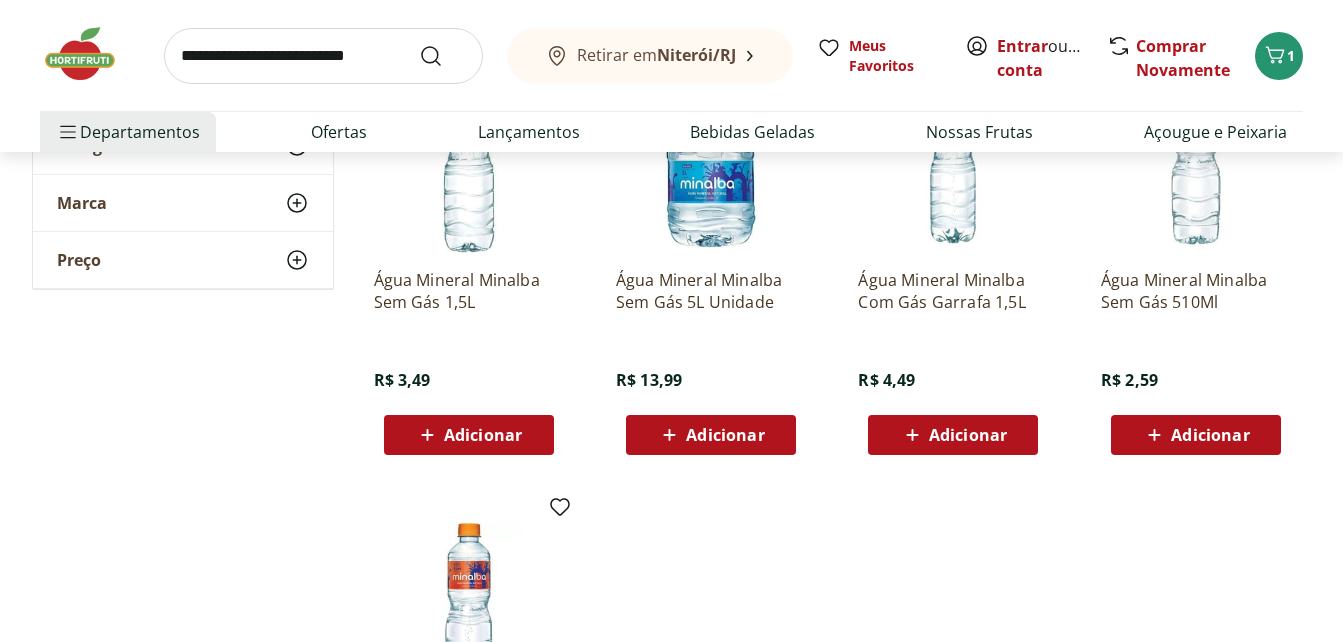 click on "Adicionar" at bounding box center [483, 435] 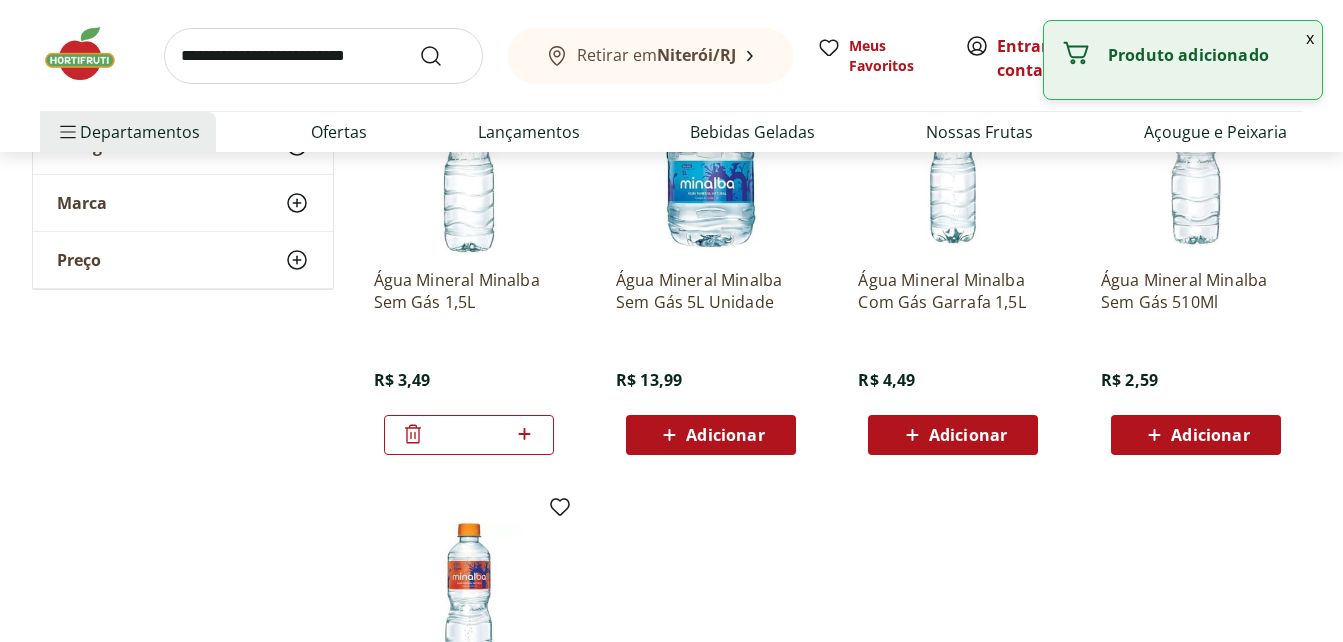 click 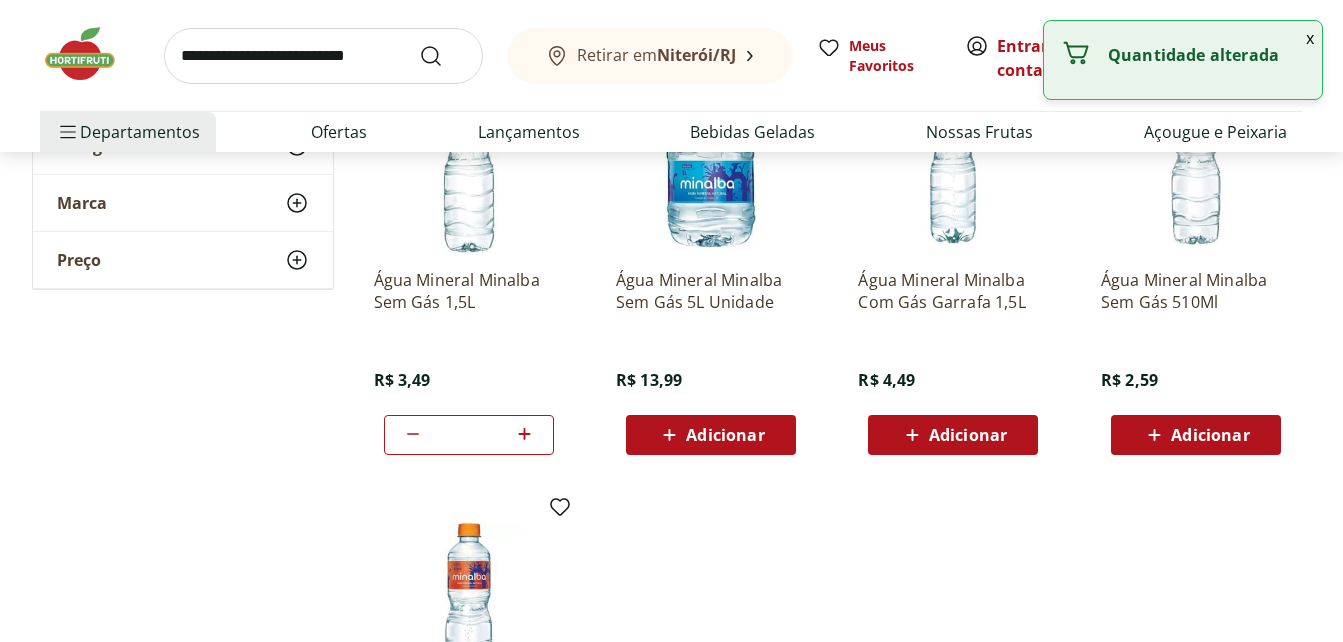 click 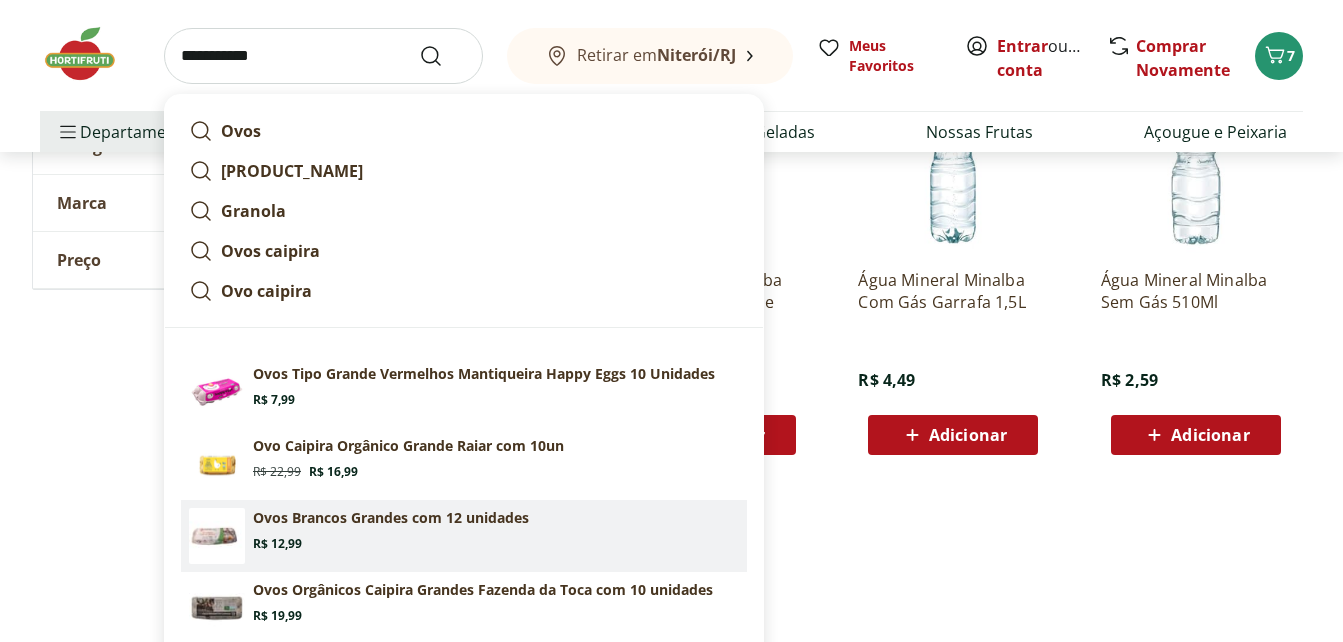 click on "Ovos Brancos Grandes com 12 unidades" at bounding box center (391, 518) 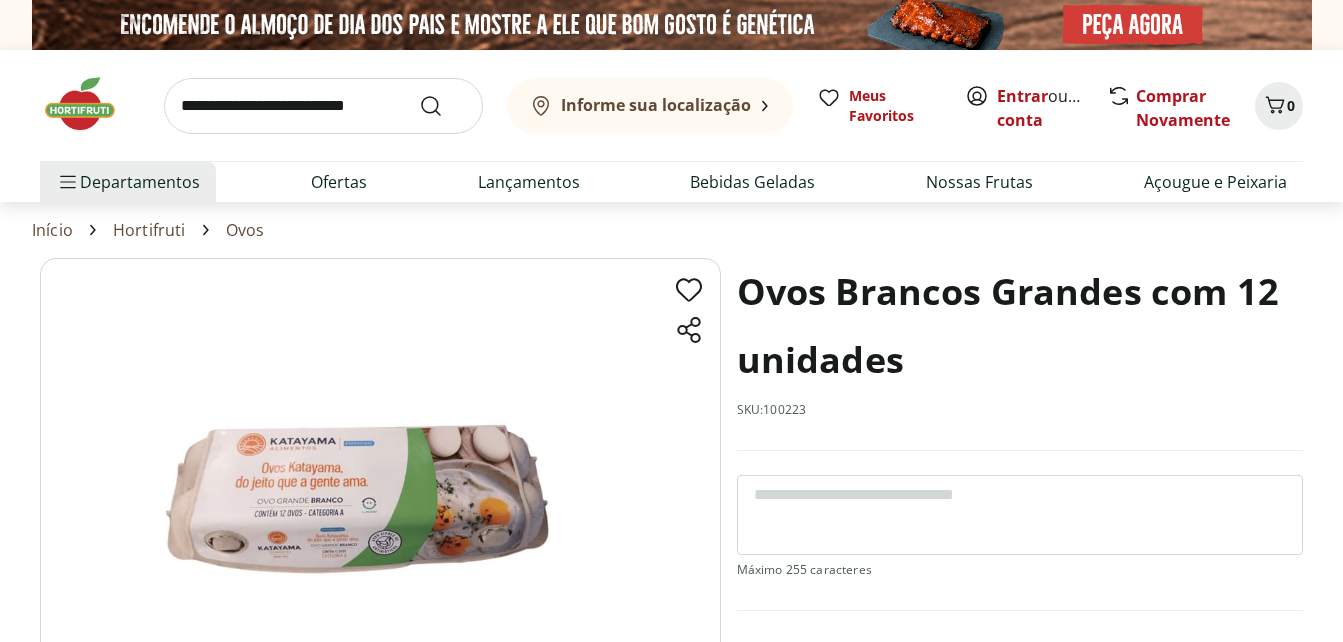 scroll, scrollTop: 0, scrollLeft: 0, axis: both 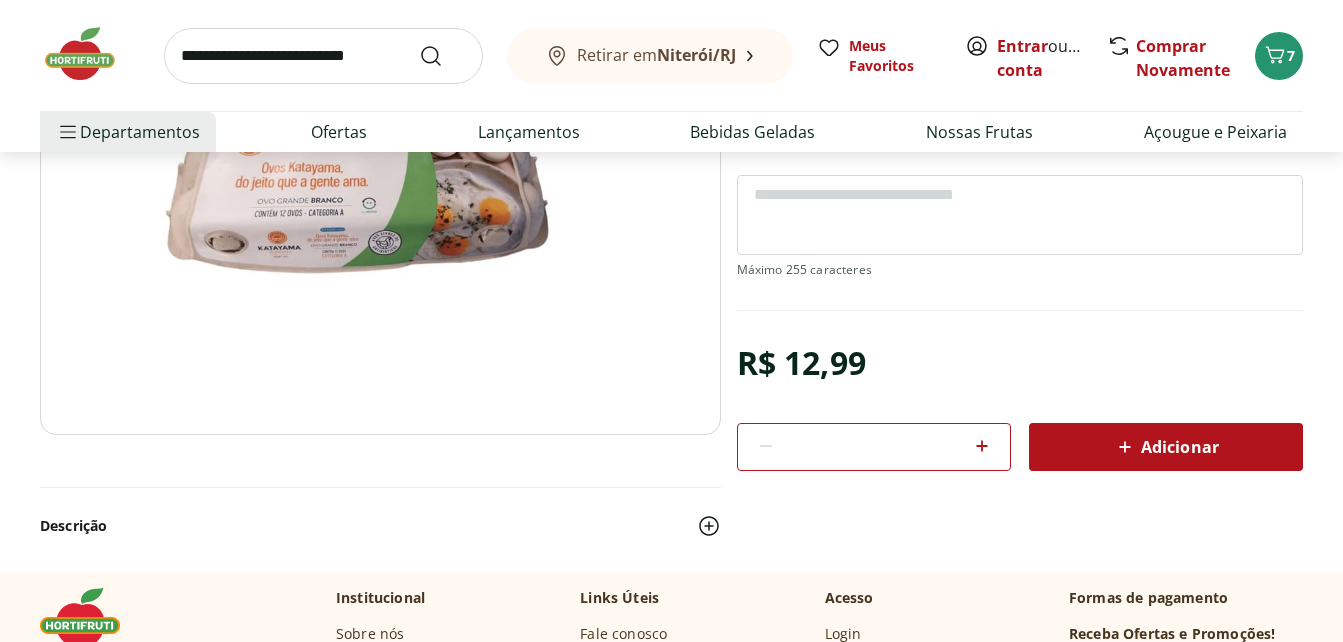 click 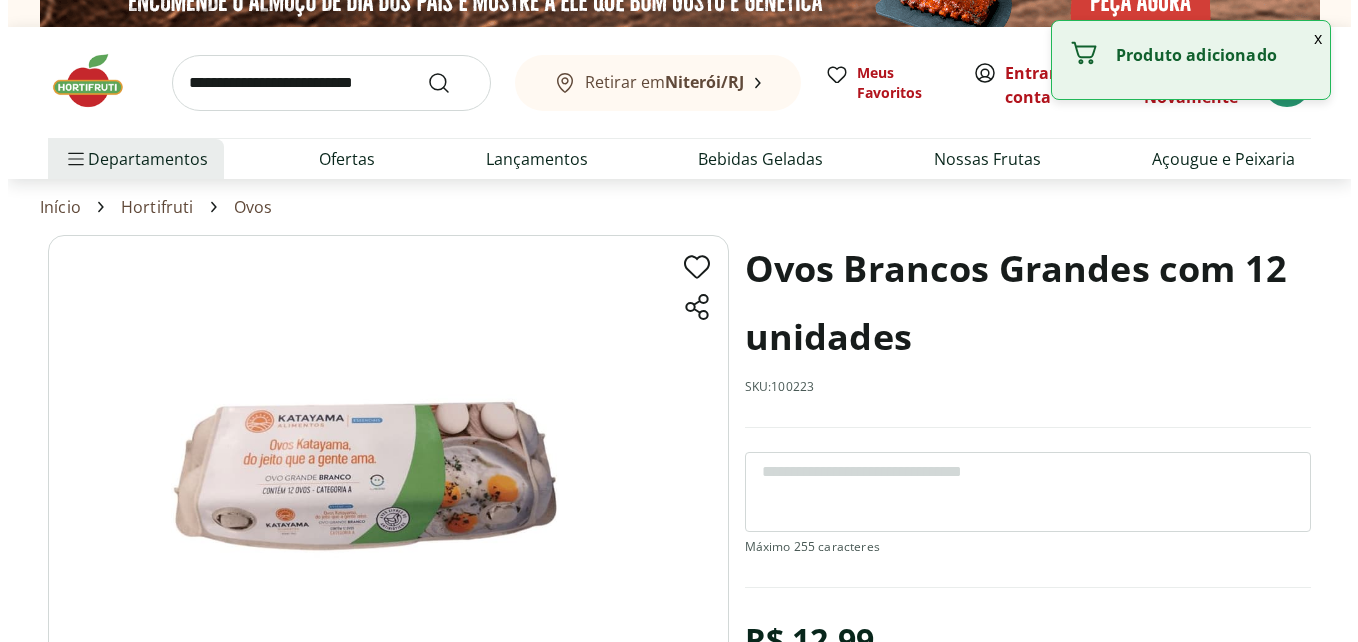 scroll, scrollTop: 0, scrollLeft: 0, axis: both 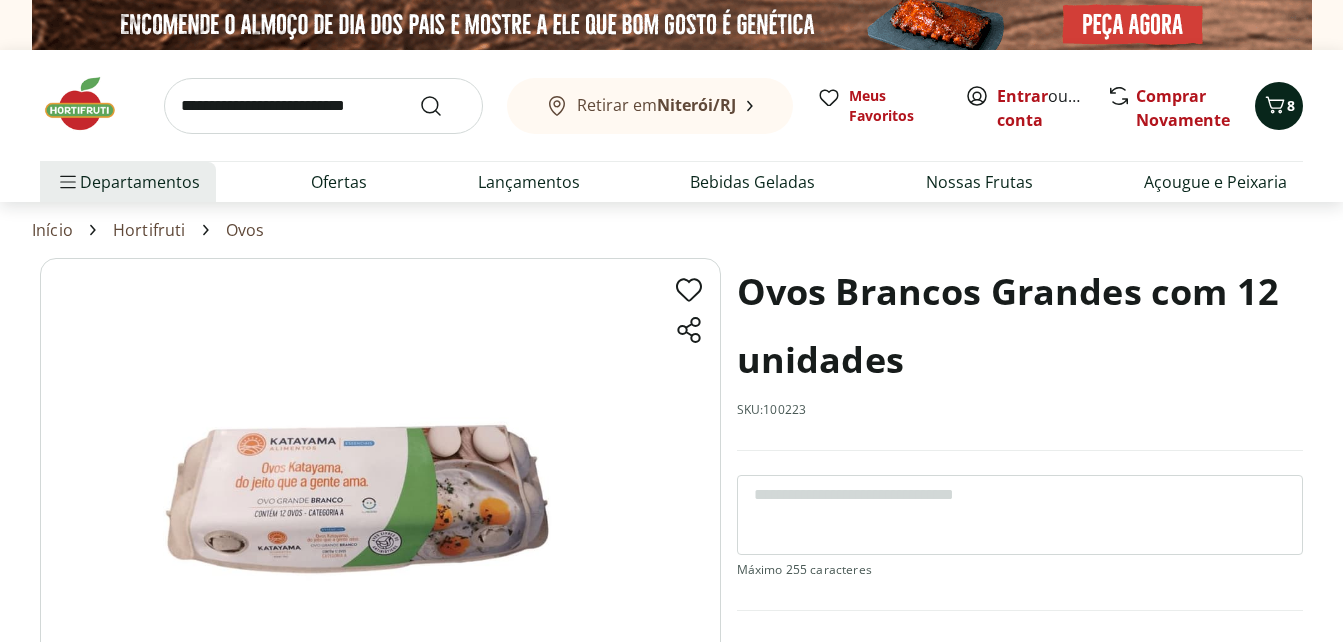 click 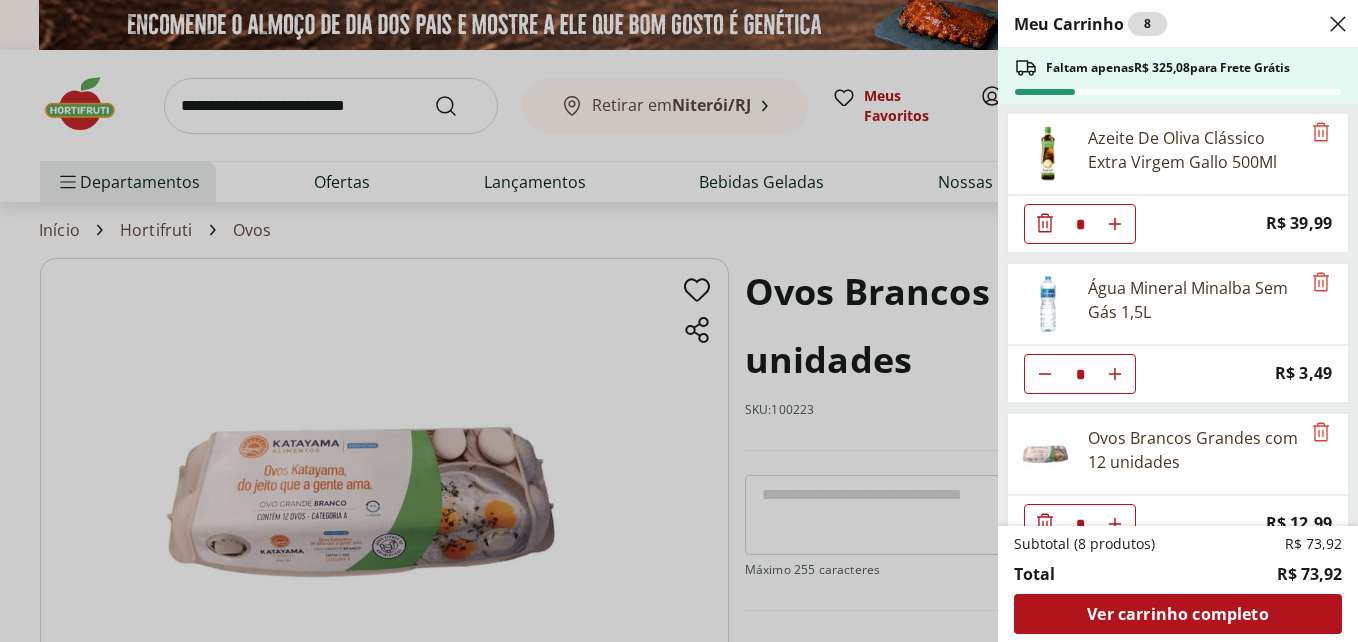 scroll, scrollTop: 36, scrollLeft: 0, axis: vertical 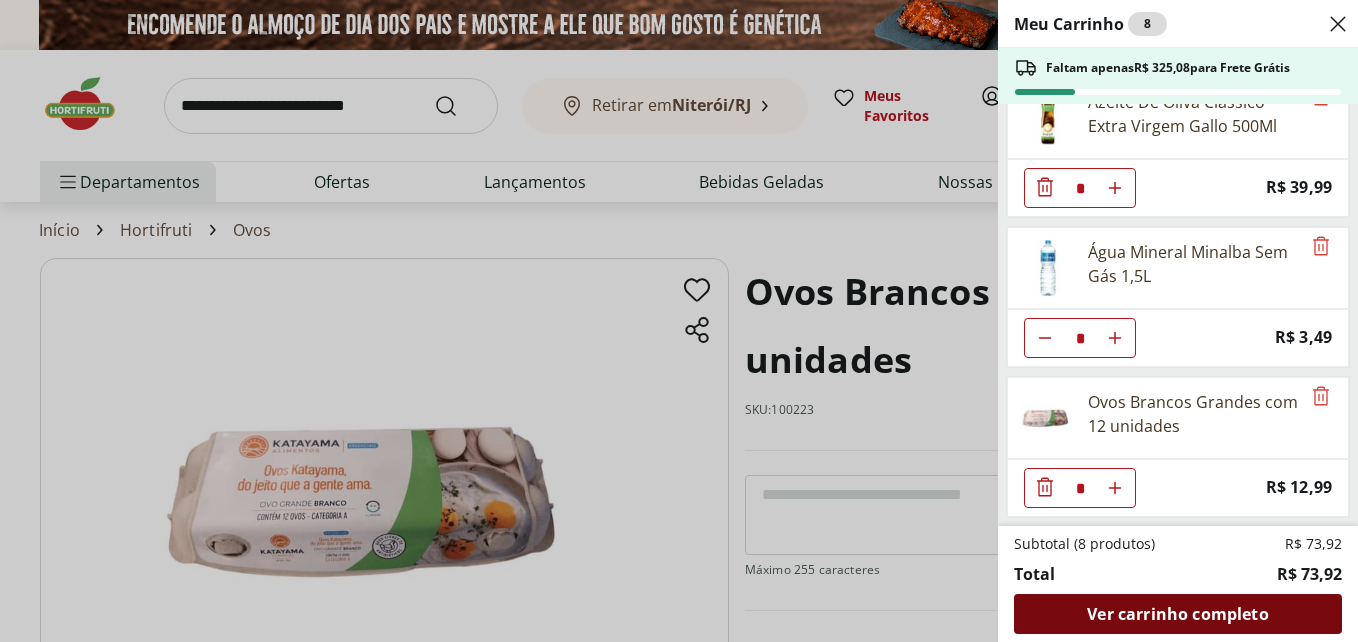 click on "Ver carrinho completo" at bounding box center (1177, 614) 